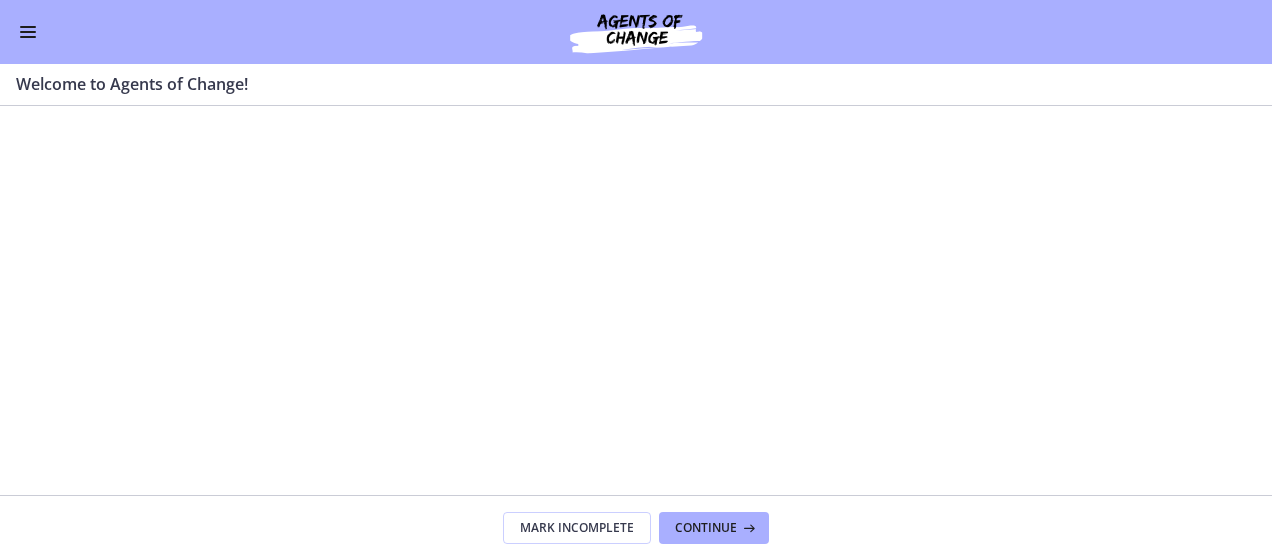 scroll, scrollTop: 0, scrollLeft: 0, axis: both 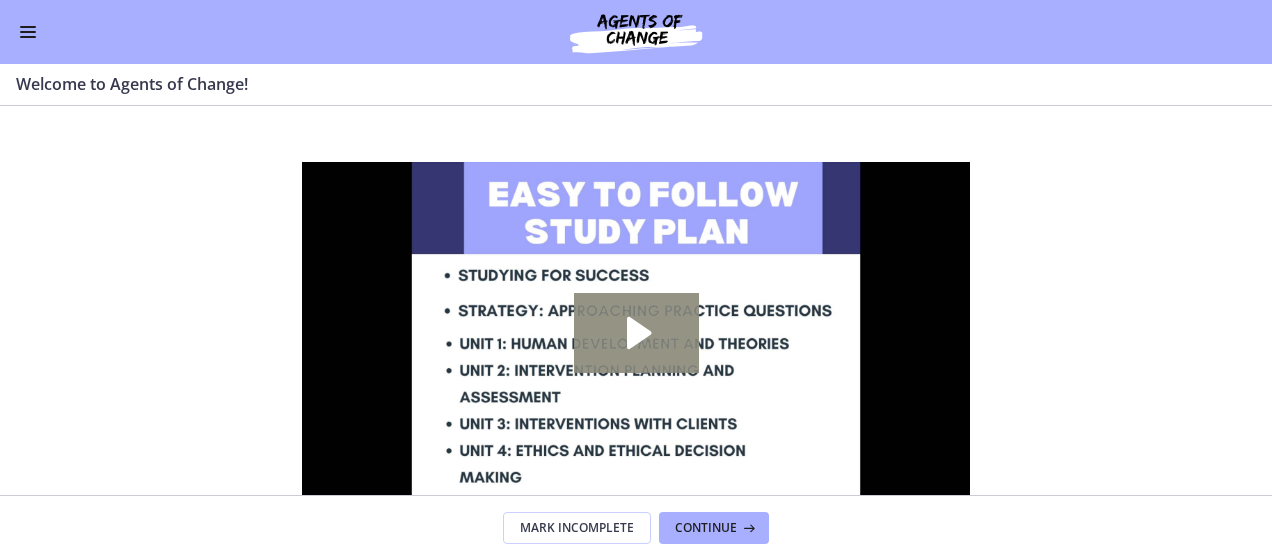 click 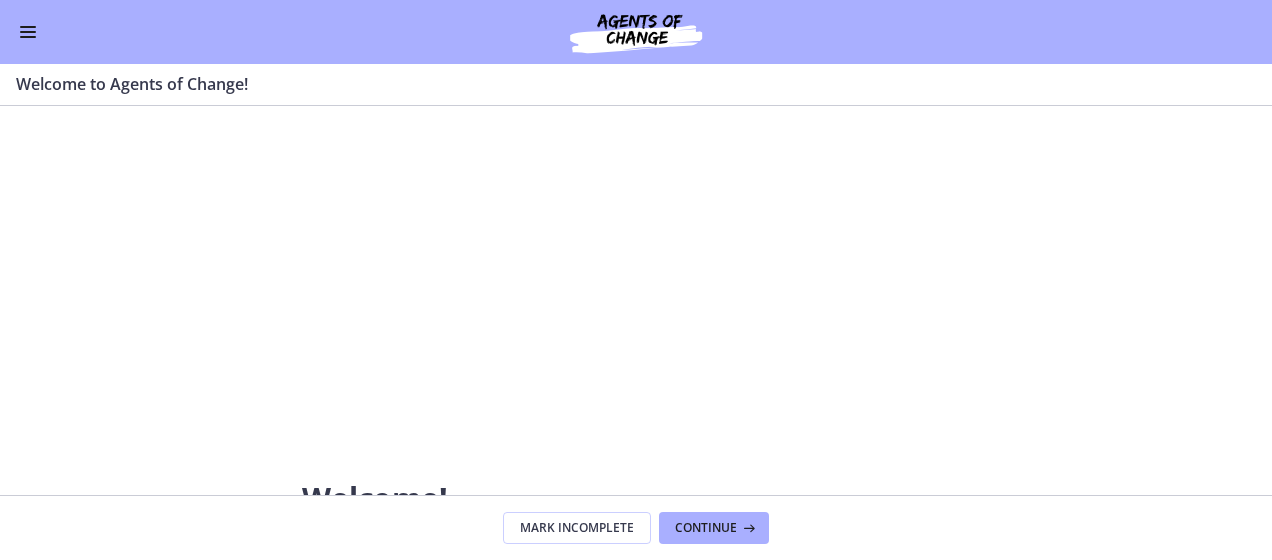 scroll, scrollTop: 139, scrollLeft: 0, axis: vertical 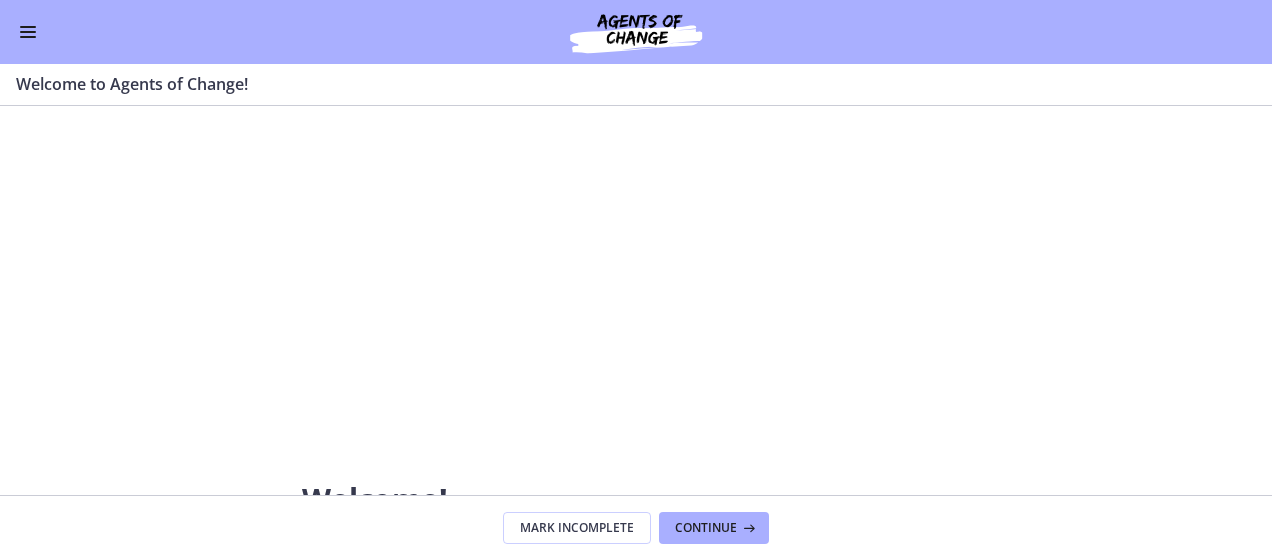 click at bounding box center (28, 32) 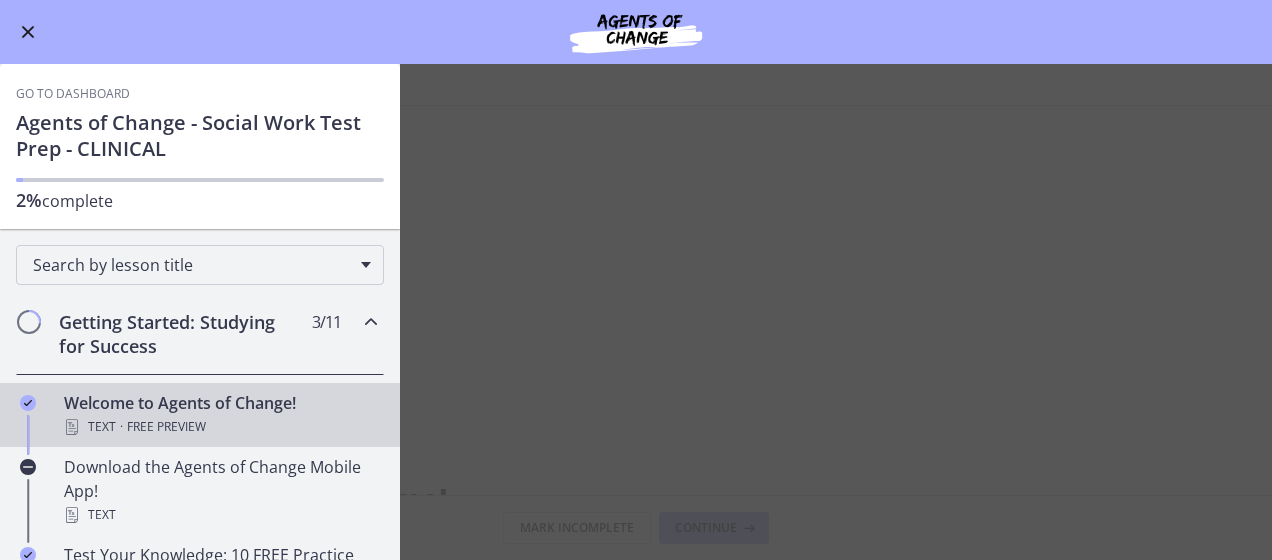 click at bounding box center [28, 32] 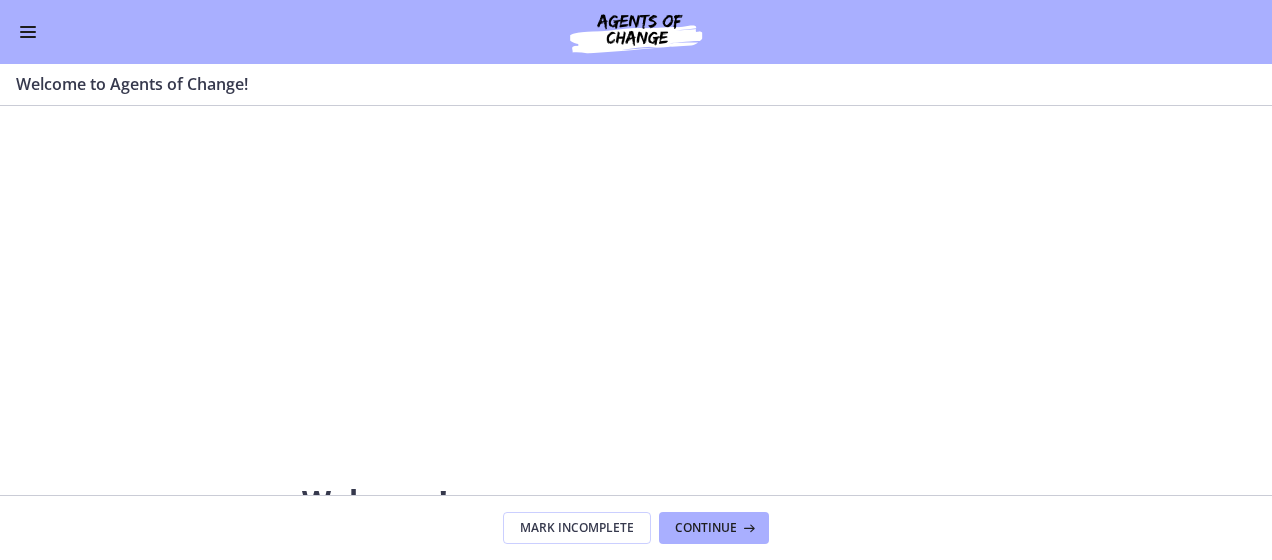 scroll, scrollTop: 135, scrollLeft: 0, axis: vertical 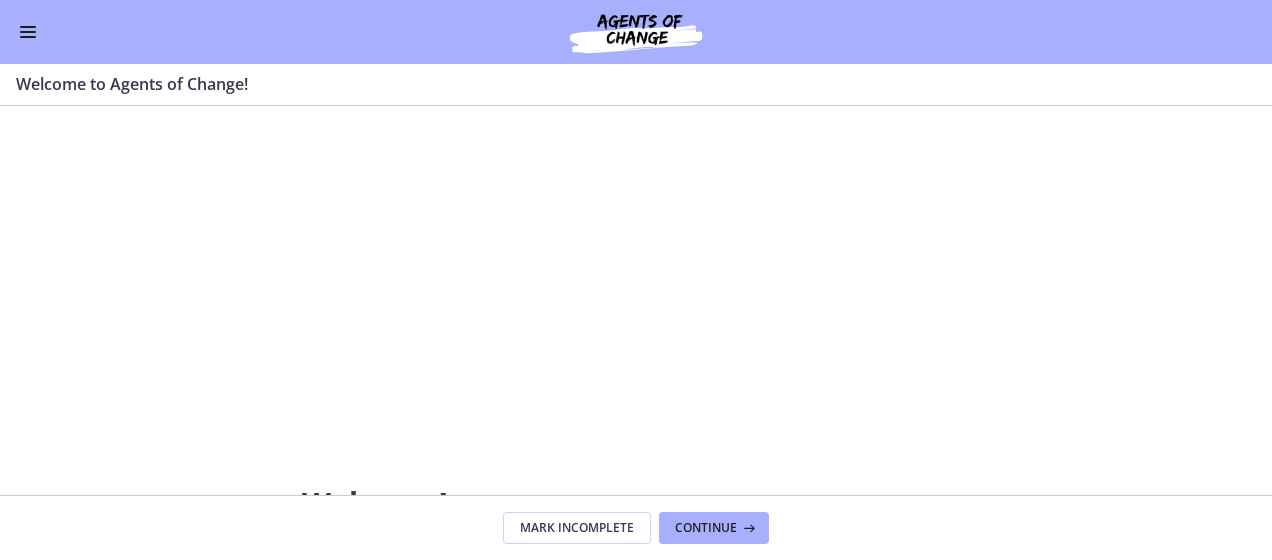 click at bounding box center (28, 32) 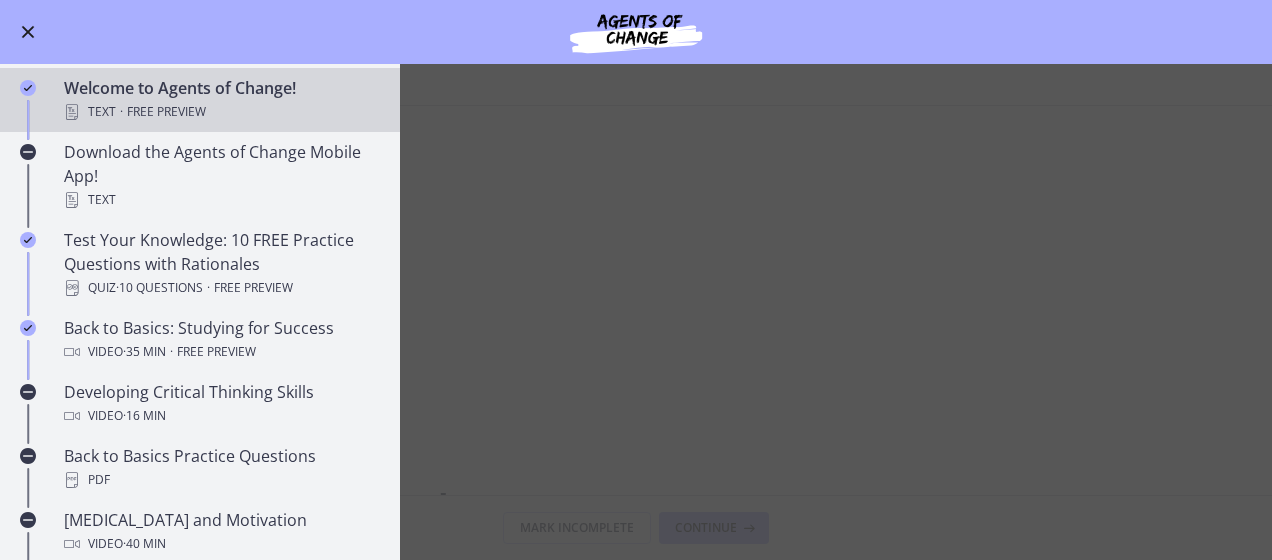 scroll, scrollTop: 0, scrollLeft: 0, axis: both 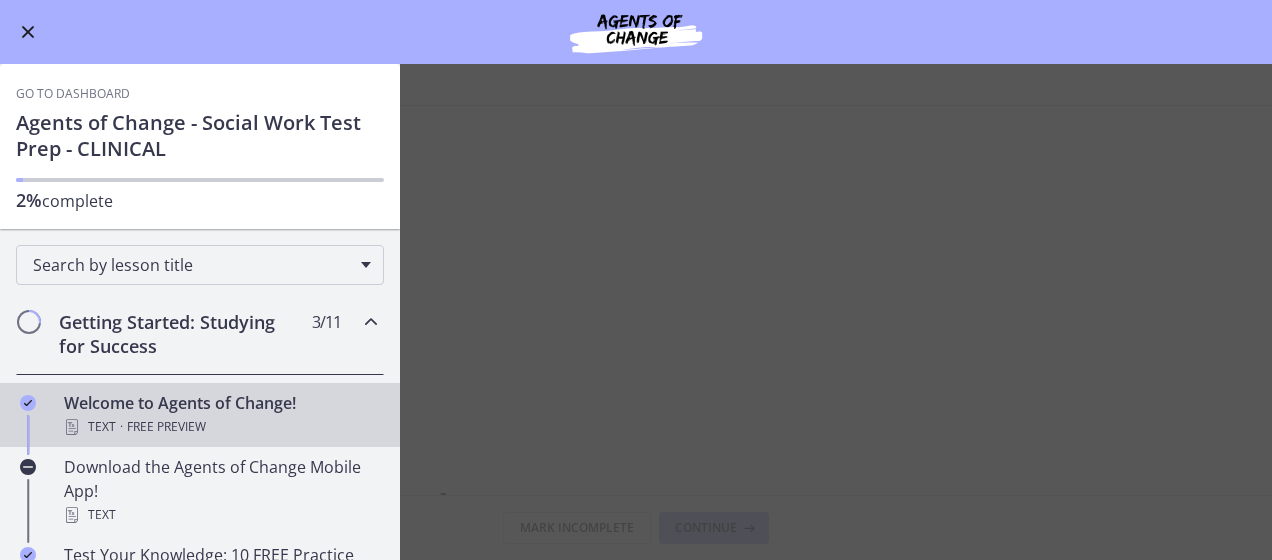 click on "Welcome to Agents of Change!
Enable fullscreen
Welcome!
We are grateful that you have placed your trust in Agents of Change to assist you in preparing for the ASWB Social Work Exam. This process may be nerve-wracking and overwhelming at times, but it also has the potential to be thrilling and inspiring.
We want to congratulate you on starting a new chapter of your life by applauding your decision to take the steps toward sitting for your licensing exam.
As you work through this challenge, Agents of Change is here to provide you with the encouragement and support you need to conquer this challenge. Let's get you licensed!
How is the course set up?
How much time do I need to commit to completing this program?
How do I access the FREE study groups?" at bounding box center (636, 312) 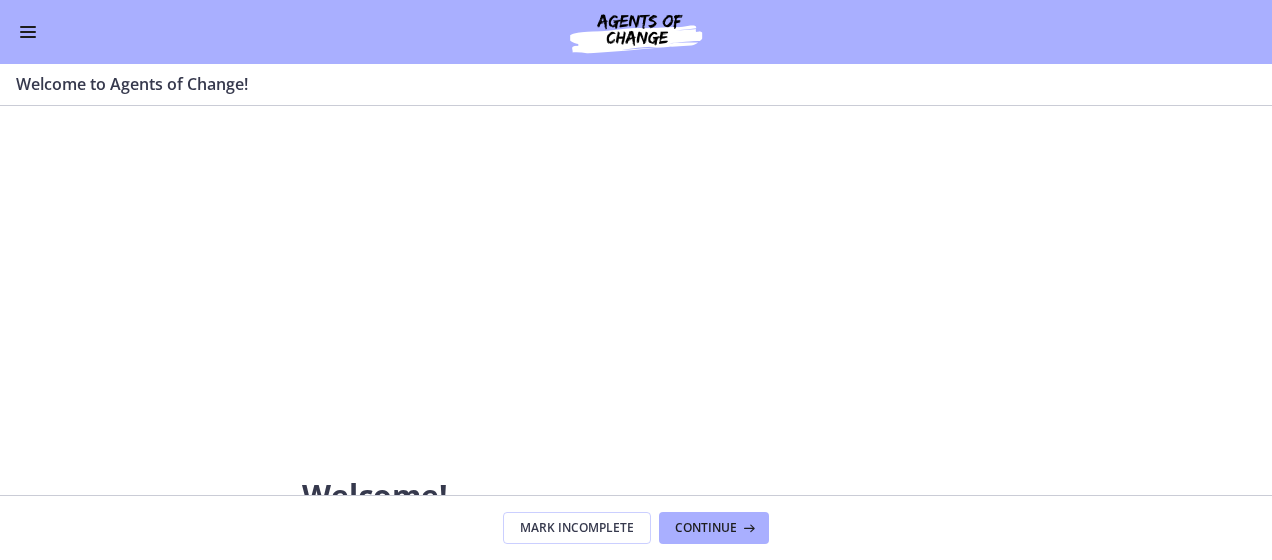scroll, scrollTop: 0, scrollLeft: 0, axis: both 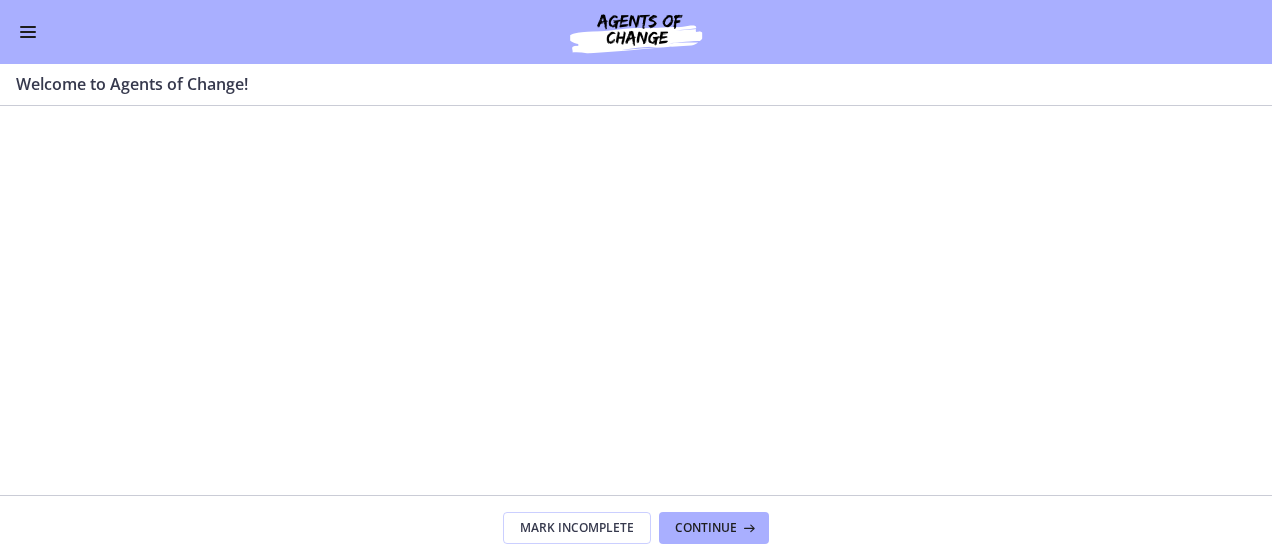 click at bounding box center [636, 32] 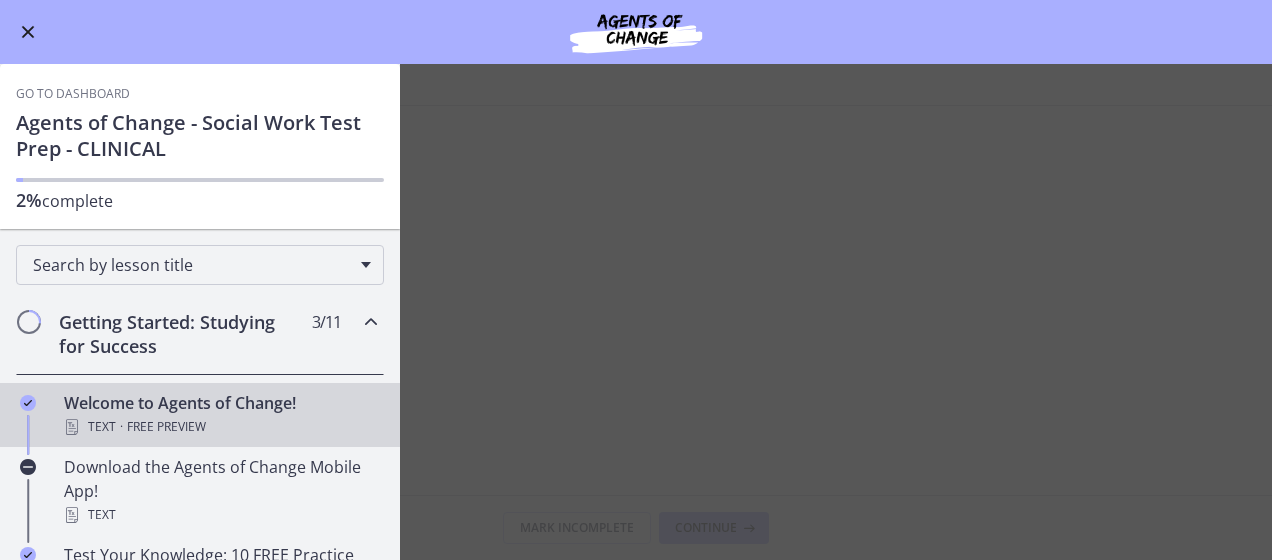click on "Go to Dashboard" at bounding box center (73, 94) 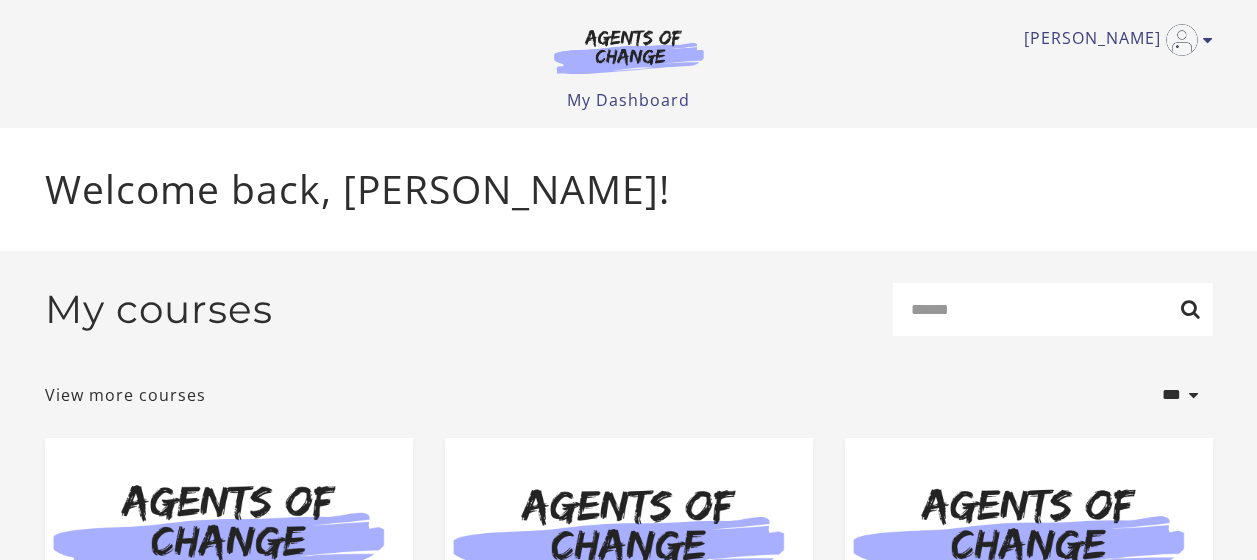 scroll, scrollTop: 0, scrollLeft: 0, axis: both 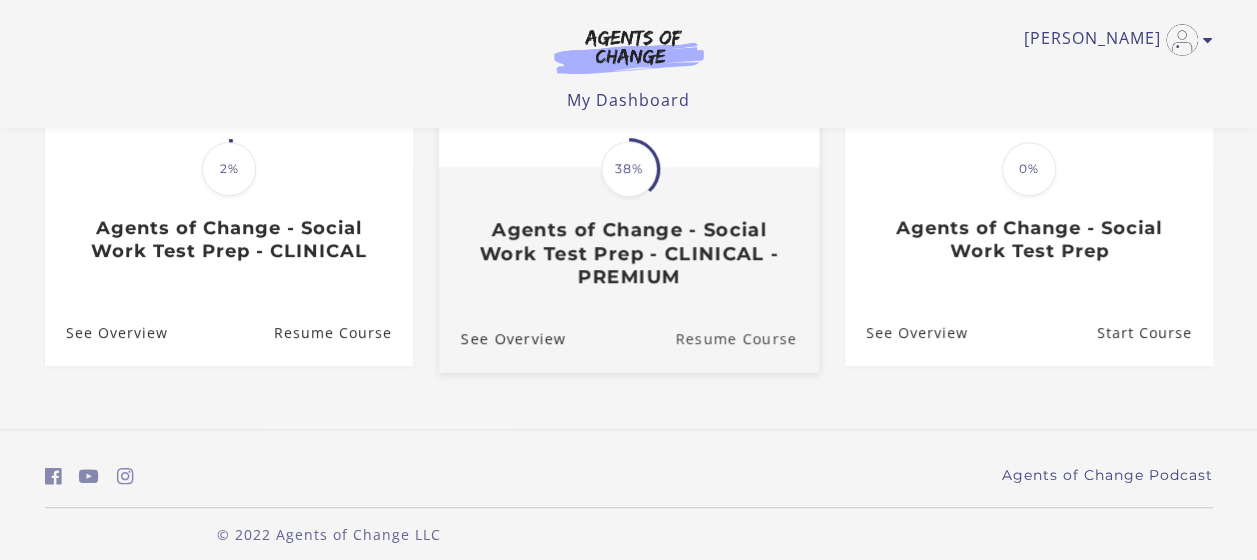 click on "Resume Course" at bounding box center (747, 337) 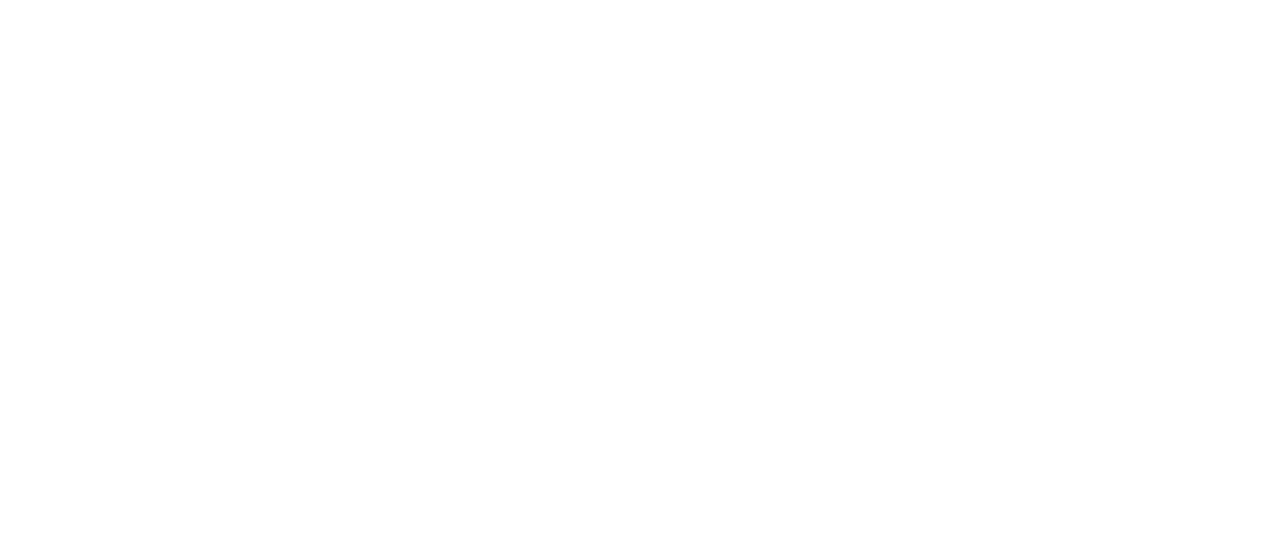 scroll, scrollTop: 0, scrollLeft: 0, axis: both 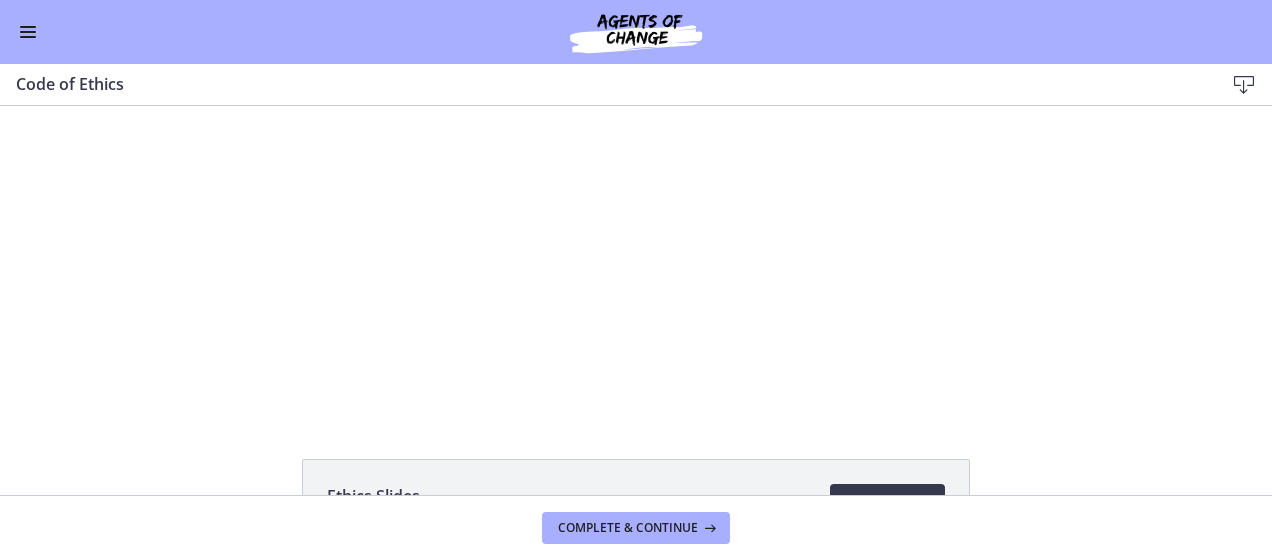 click on "Click for sound
@keyframes VOLUME_SMALL_WAVE_FLASH {
0% { opacity: 0; }
33% { opacity: 1; }
66% { opacity: 1; }
100% { opacity: 0; }
}
@keyframes VOLUME_LARGE_WAVE_FLASH {
0% { opacity: 0; }
33% { opacity: 1; }
66% { opacity: 1; }
100% { opacity: 0; }
}
.volume__small-wave {
animation: VOLUME_SMALL_WAVE_FLASH 2s infinite;
opacity: 0;
}
.volume__large-wave {
animation: VOLUME_LARGE_WAVE_FLASH 2s infinite .3s;
opacity: 0;
}
0:28 7:35" at bounding box center [636, 259] 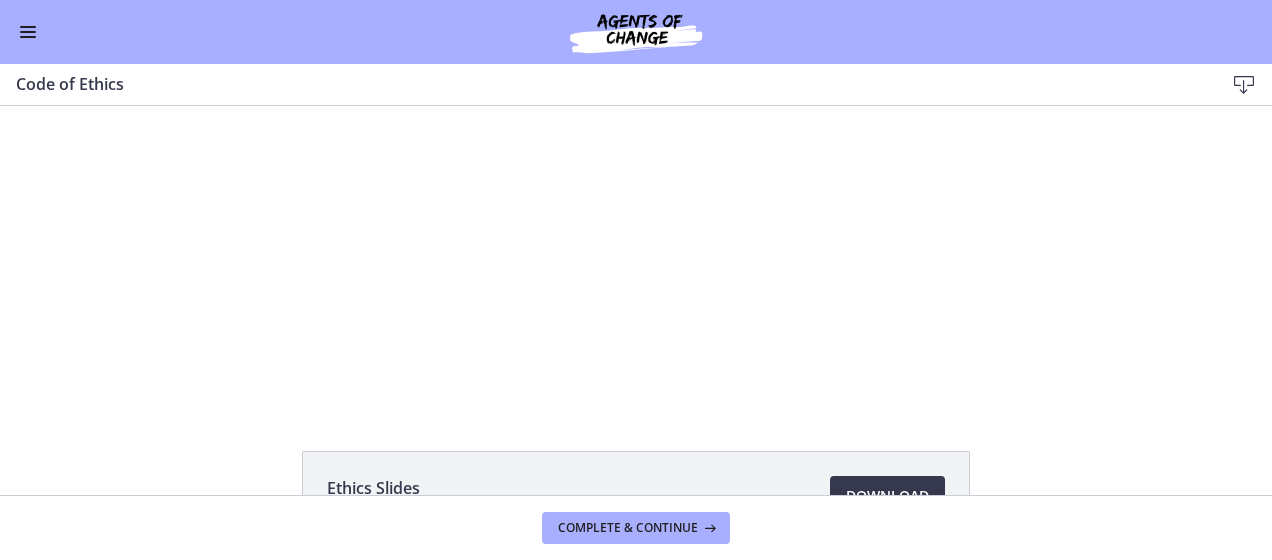 scroll, scrollTop: 7, scrollLeft: 0, axis: vertical 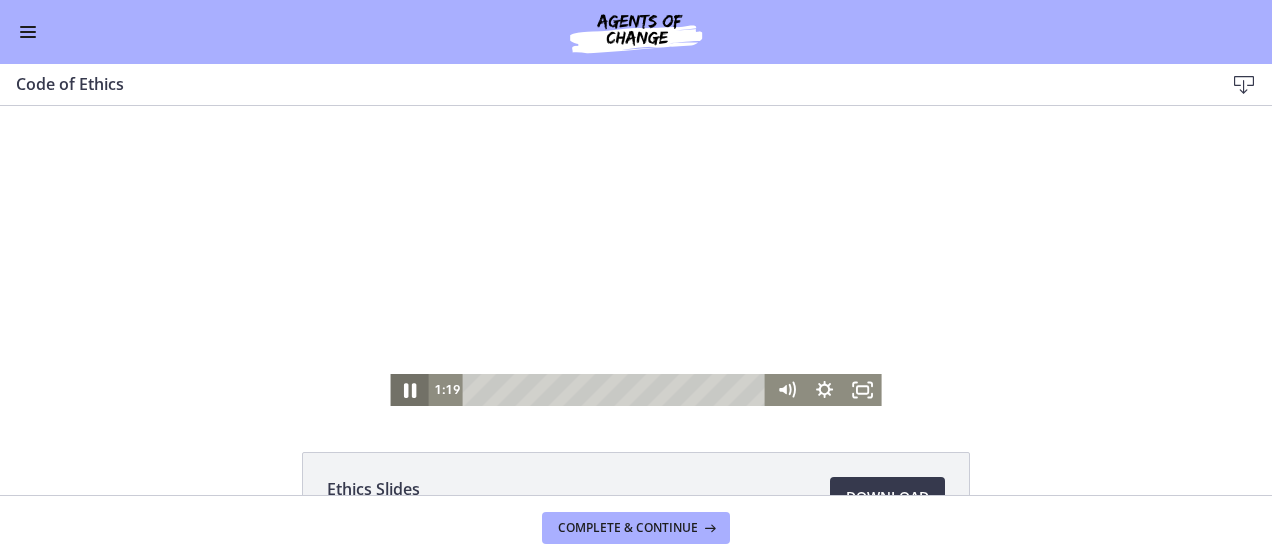 click 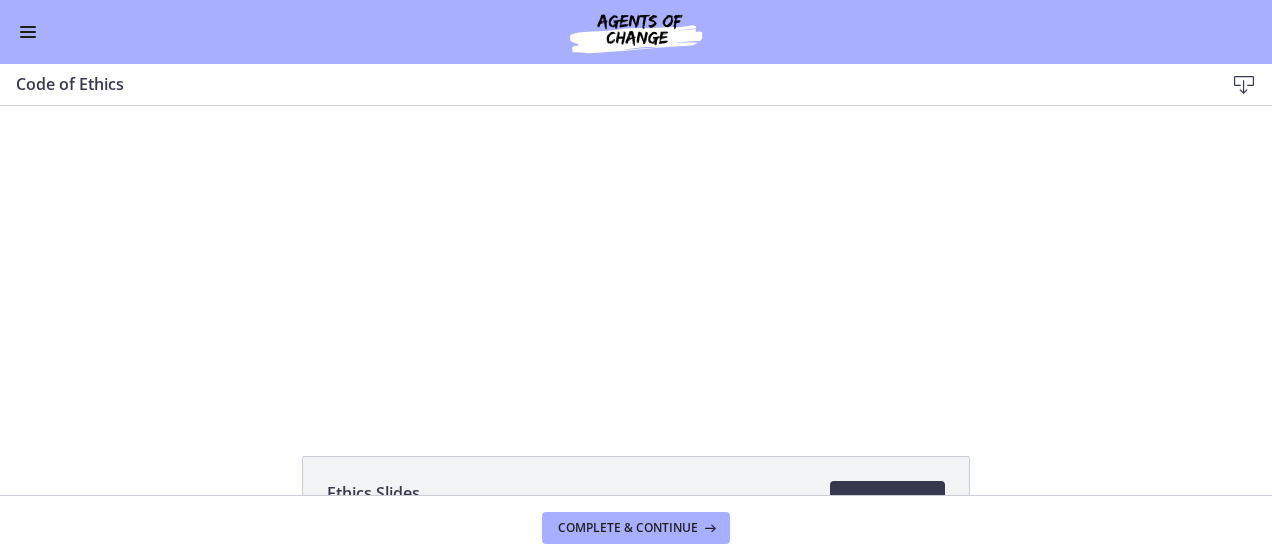 scroll, scrollTop: 0, scrollLeft: 0, axis: both 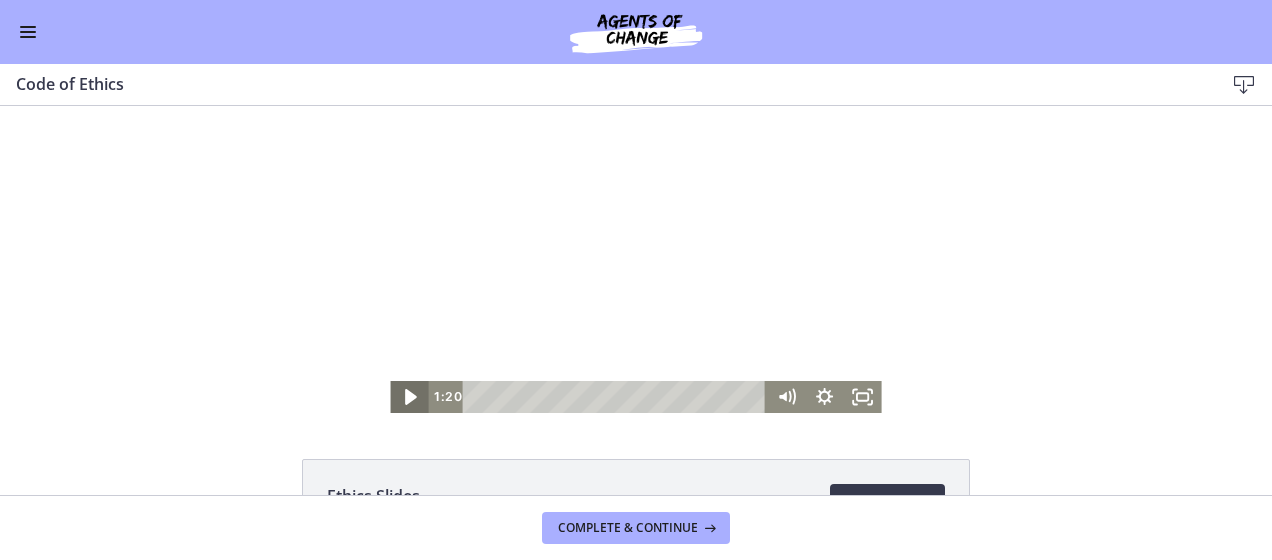 click 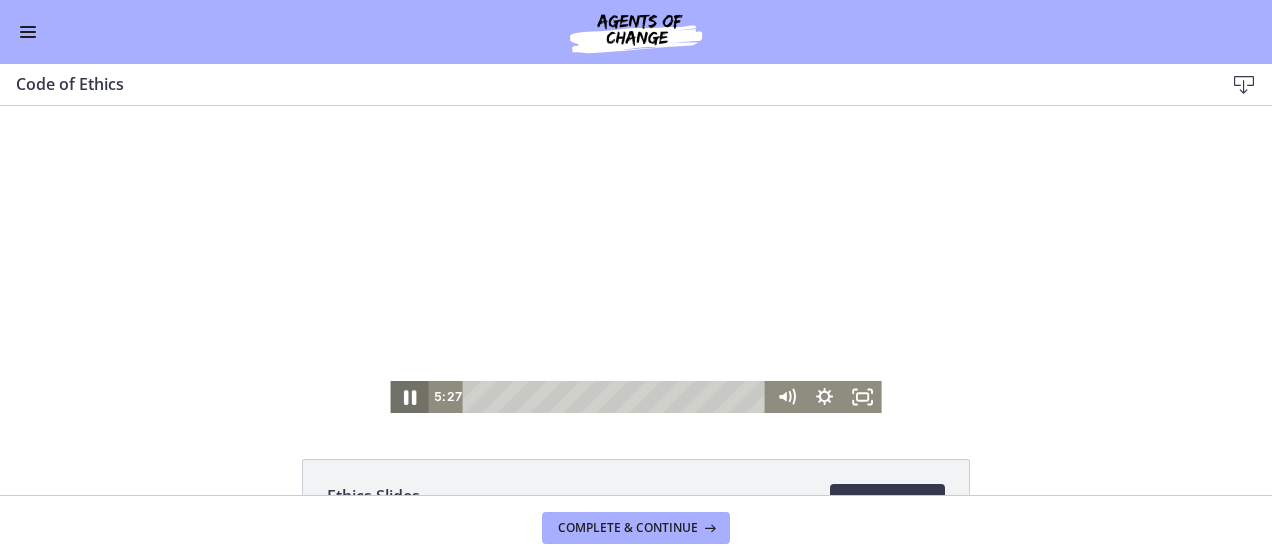 click 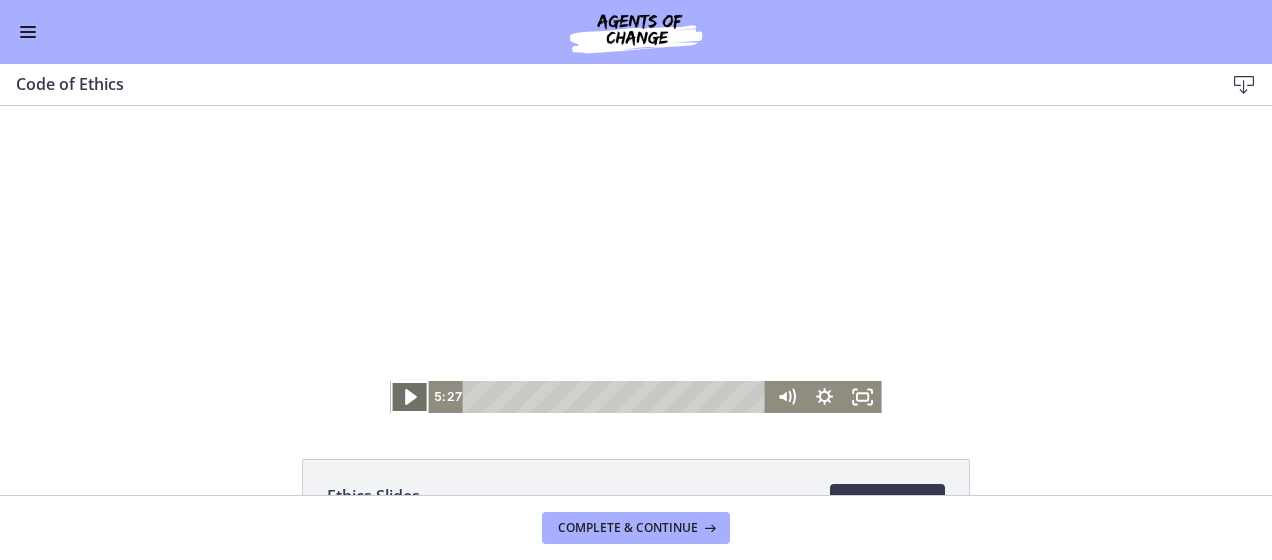 click 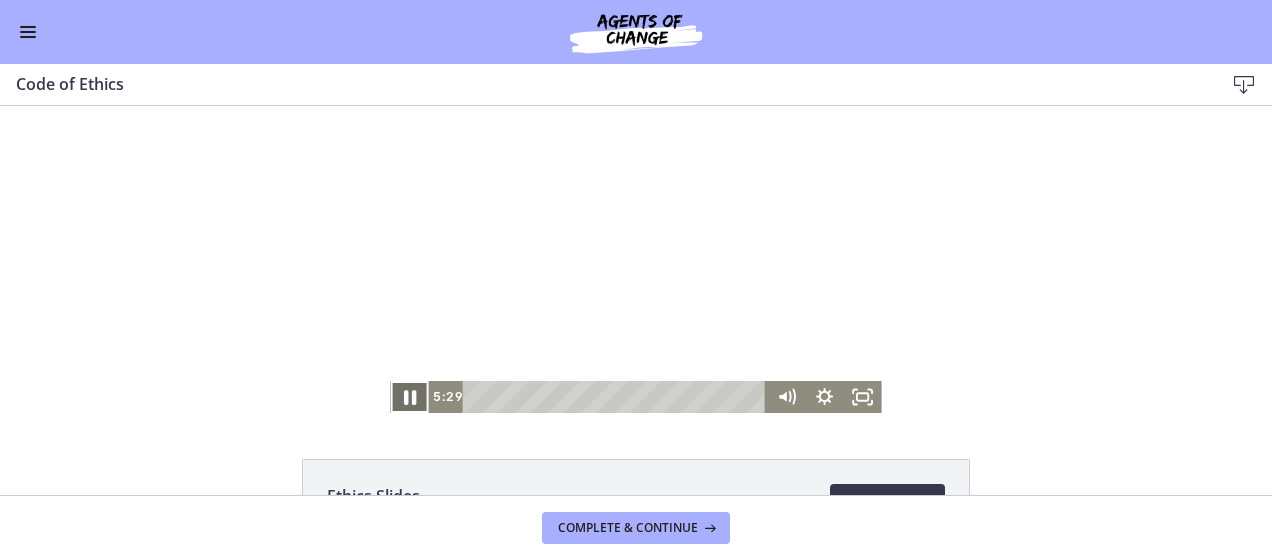 click 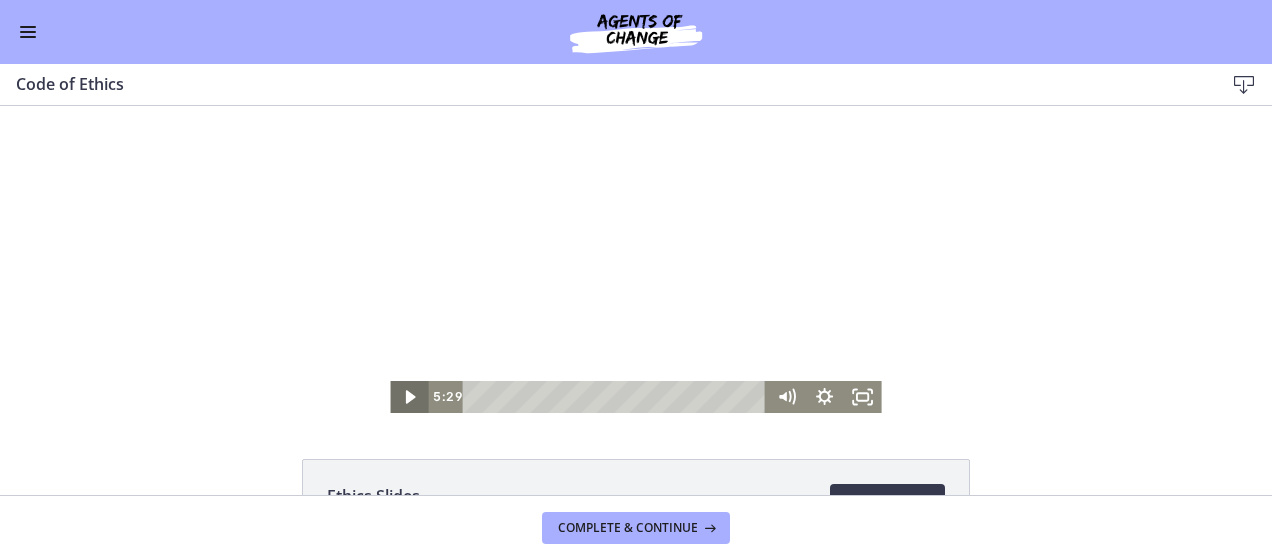 click 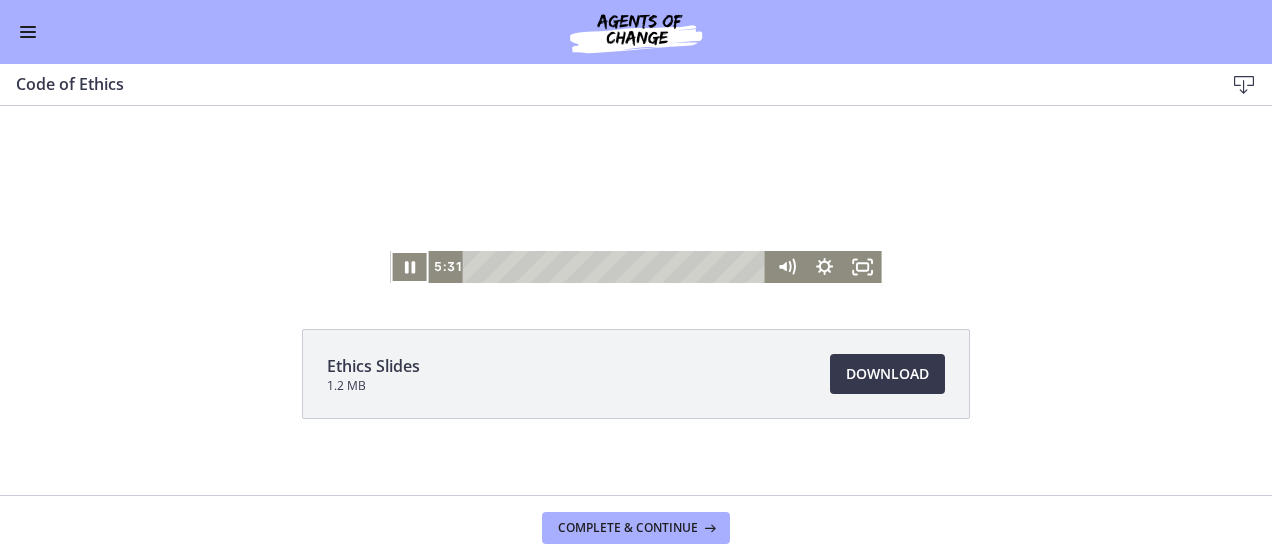 scroll, scrollTop: 132, scrollLeft: 0, axis: vertical 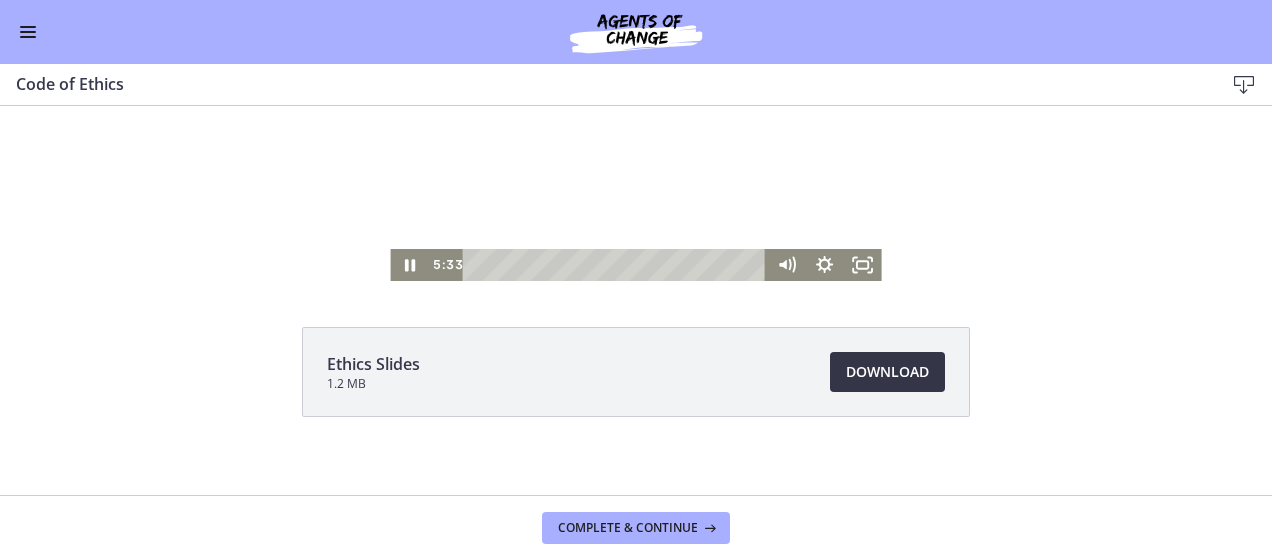 click on "Download
Opens in a new window" at bounding box center [887, 372] 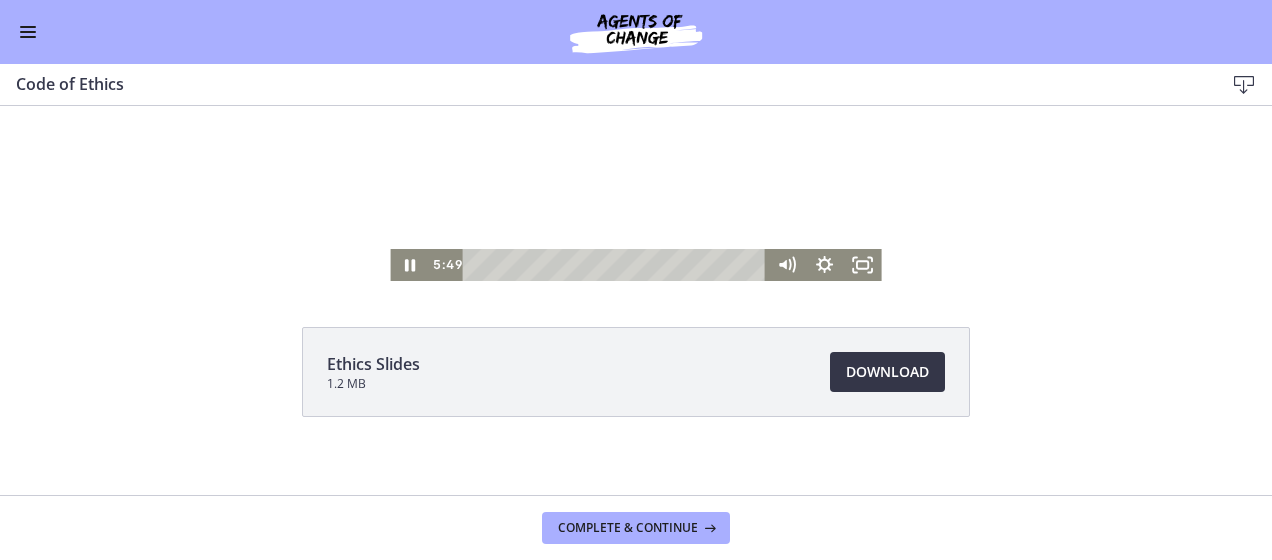 scroll, scrollTop: 0, scrollLeft: 0, axis: both 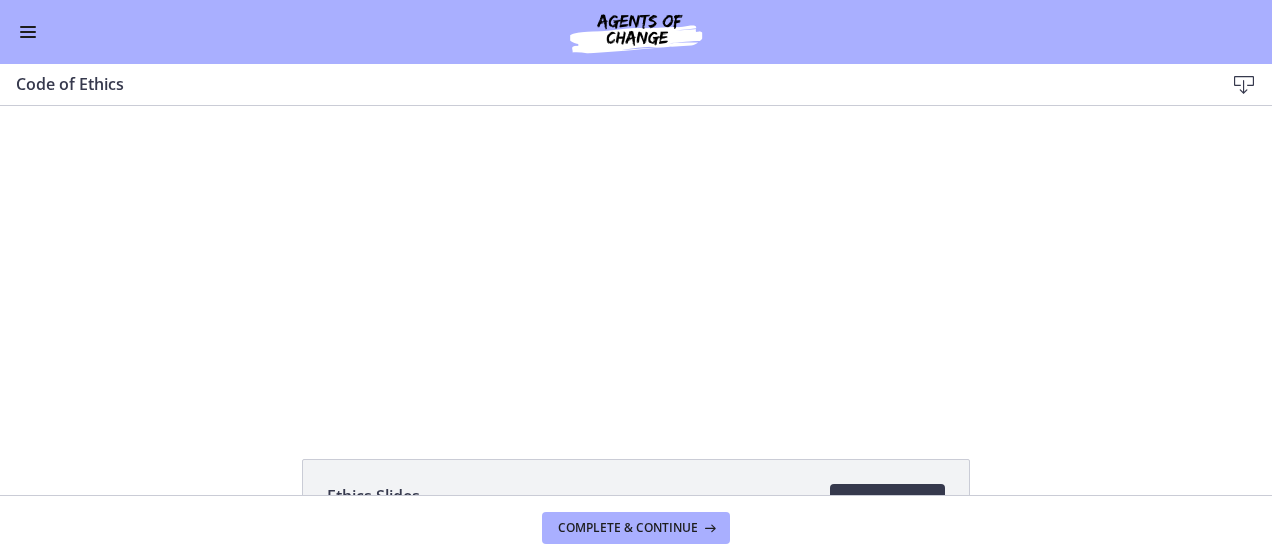 click on "Click for sound
@keyframes VOLUME_SMALL_WAVE_FLASH {
0% { opacity: 0; }
33% { opacity: 1; }
66% { opacity: 1; }
100% { opacity: 0; }
}
@keyframes VOLUME_LARGE_WAVE_FLASH {
0% { opacity: 0; }
33% { opacity: 1; }
66% { opacity: 1; }
100% { opacity: 0; }
}
.volume__small-wave {
animation: VOLUME_SMALL_WAVE_FLASH 2s infinite;
opacity: 0;
}
.volume__large-wave {
animation: VOLUME_LARGE_WAVE_FLASH 2s infinite .3s;
opacity: 0;
}
5:51 31:29" at bounding box center [636, 259] 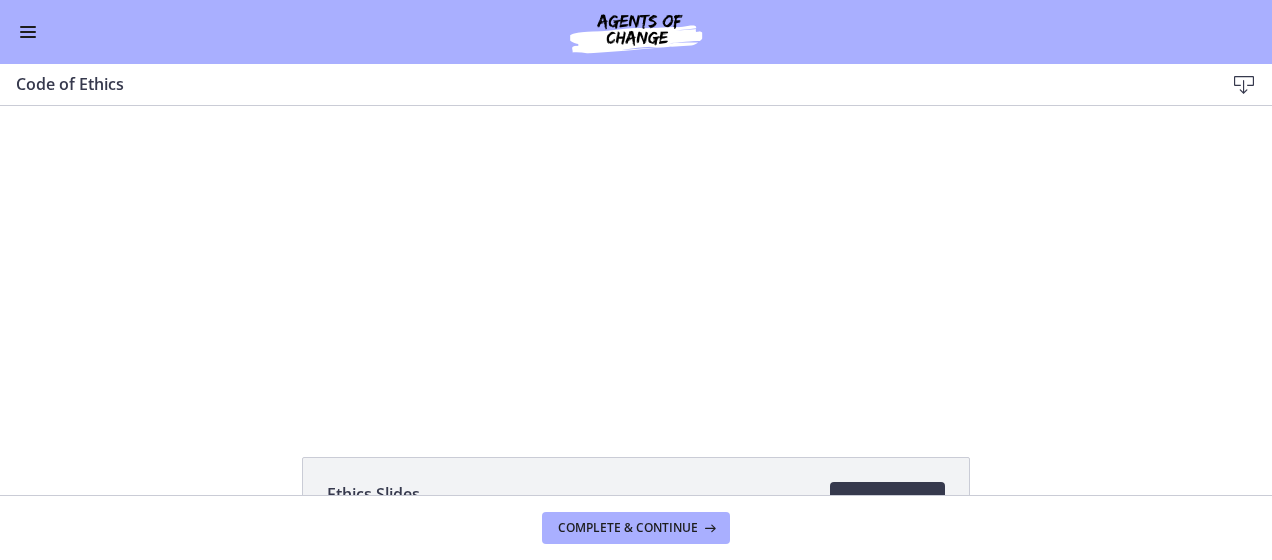 scroll, scrollTop: 3, scrollLeft: 0, axis: vertical 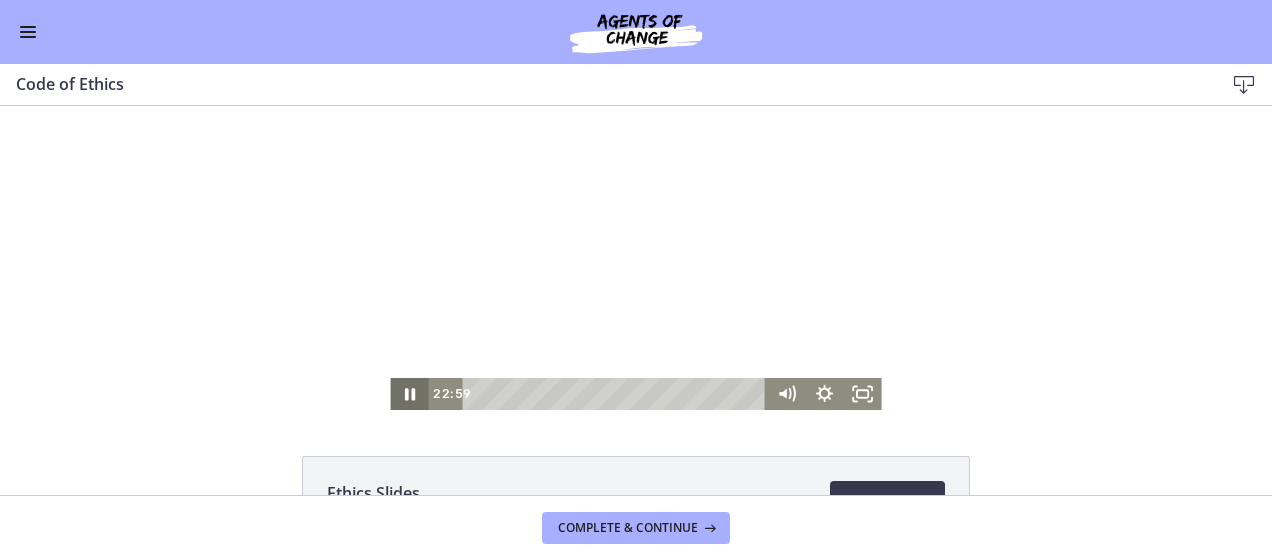 click 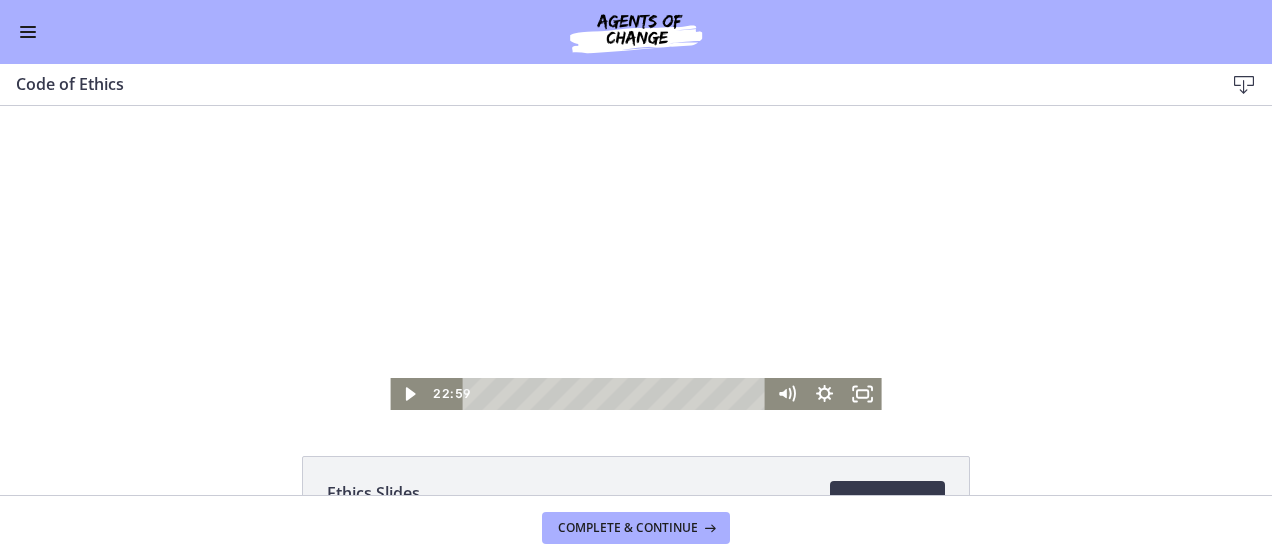 click on "Click for sound
@keyframes VOLUME_SMALL_WAVE_FLASH {
0% { opacity: 0; }
33% { opacity: 1; }
66% { opacity: 1; }
100% { opacity: 0; }
}
@keyframes VOLUME_LARGE_WAVE_FLASH {
0% { opacity: 0; }
33% { opacity: 1; }
66% { opacity: 1; }
100% { opacity: 0; }
}
.volume__small-wave {
animation: VOLUME_SMALL_WAVE_FLASH 2s infinite;
opacity: 0;
}
.volume__large-wave {
animation: VOLUME_LARGE_WAVE_FLASH 2s infinite .3s;
opacity: 0;
}
22:59 24:44" at bounding box center [636, 256] 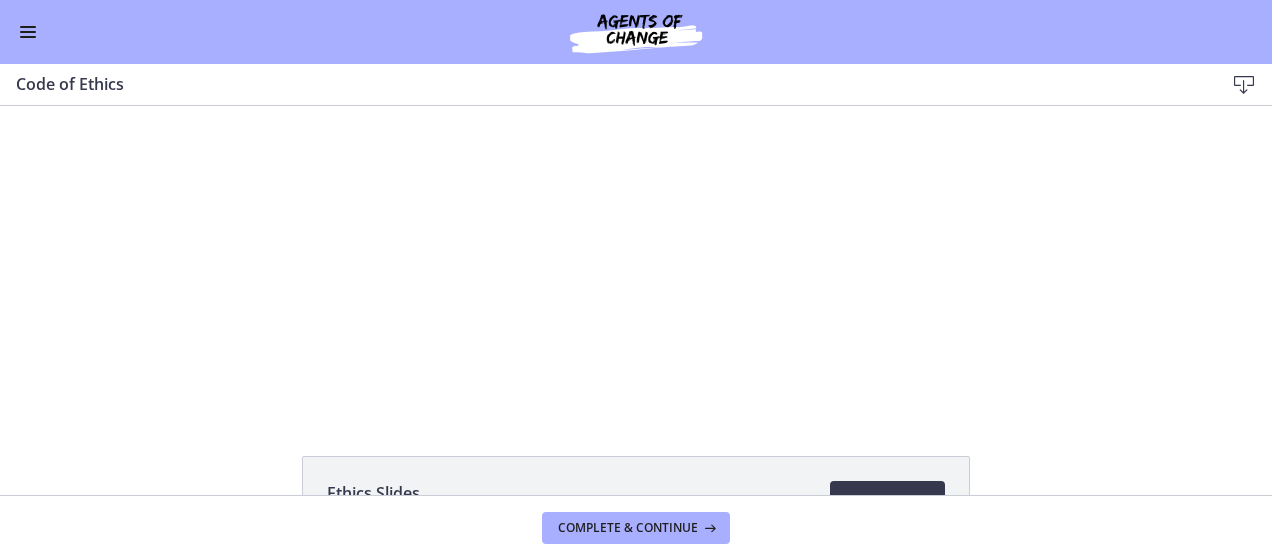 scroll, scrollTop: 149, scrollLeft: 0, axis: vertical 